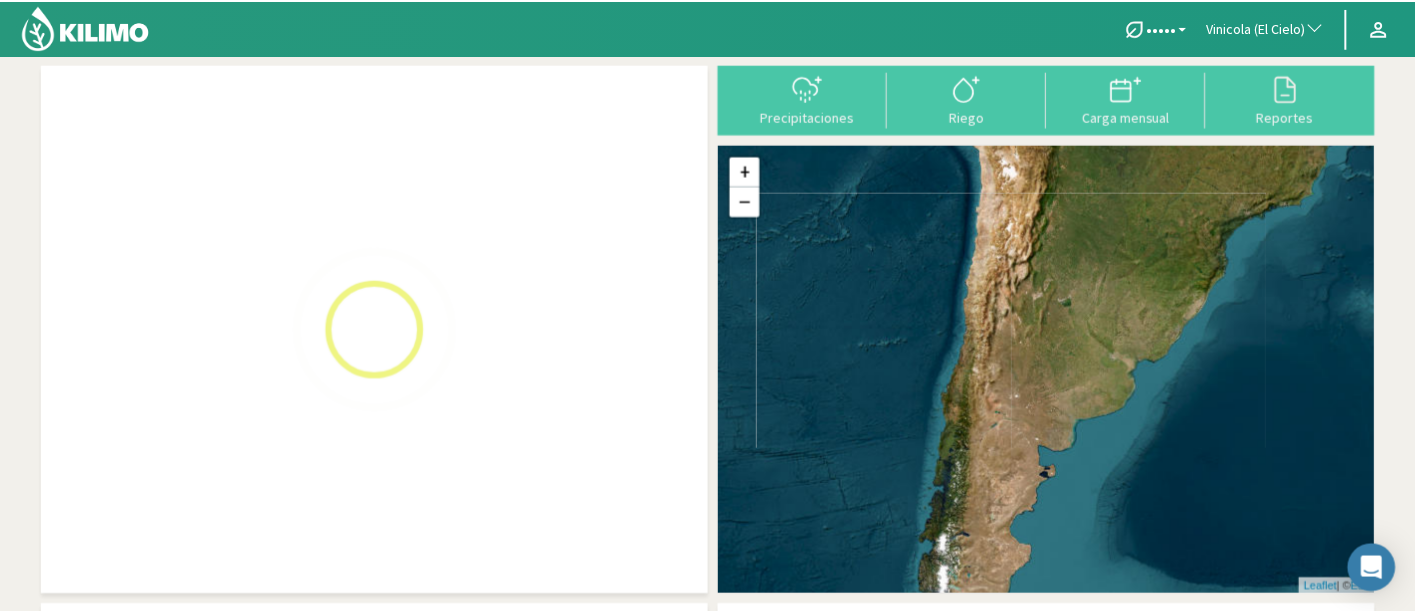 scroll, scrollTop: 0, scrollLeft: 0, axis: both 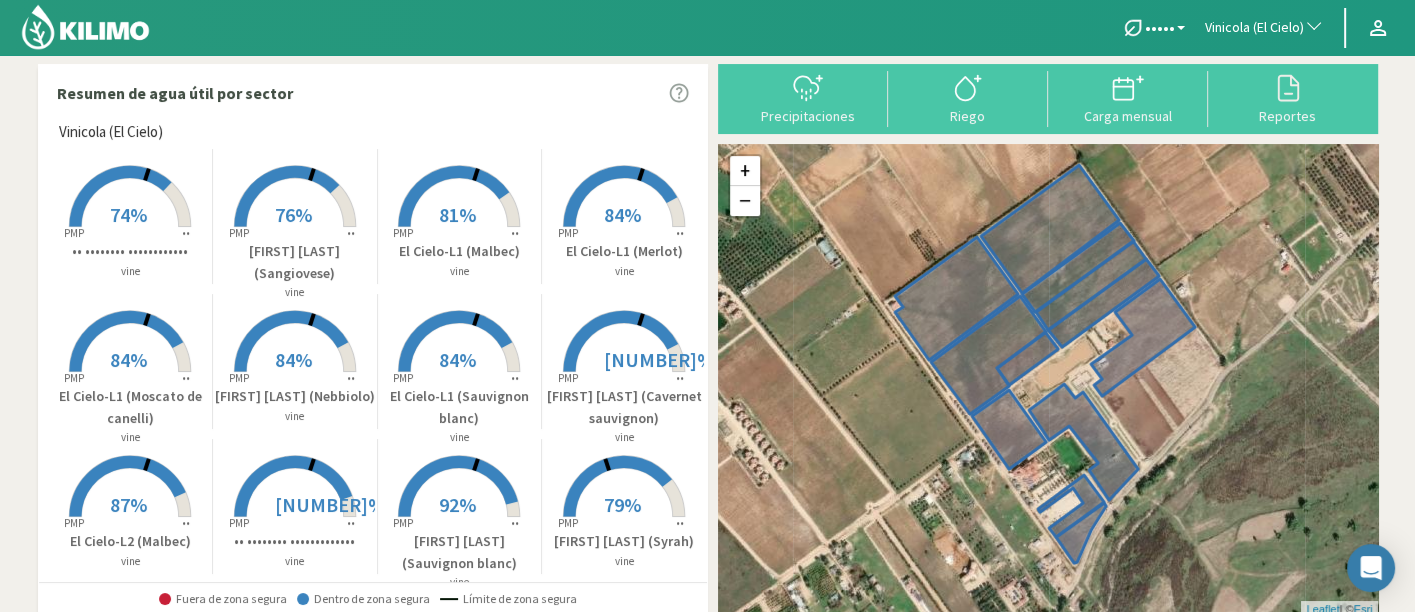 click on "Vinicola (El Cielo)" at bounding box center (1254, 28) 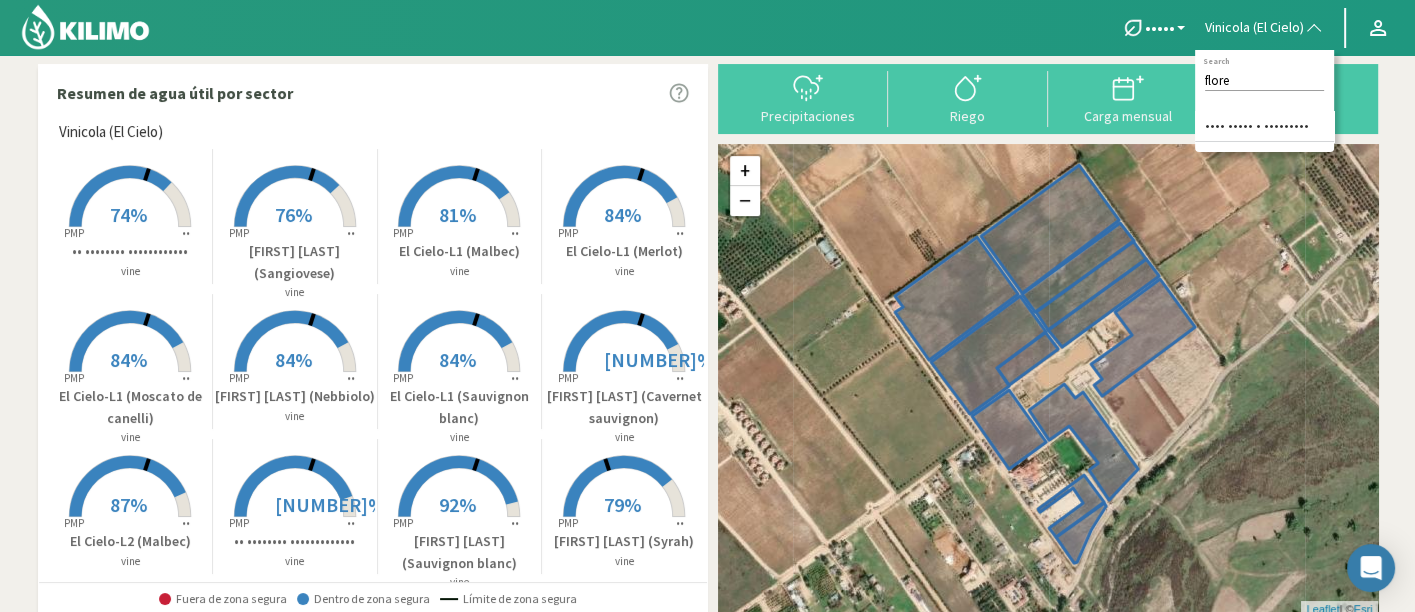 type on "flore" 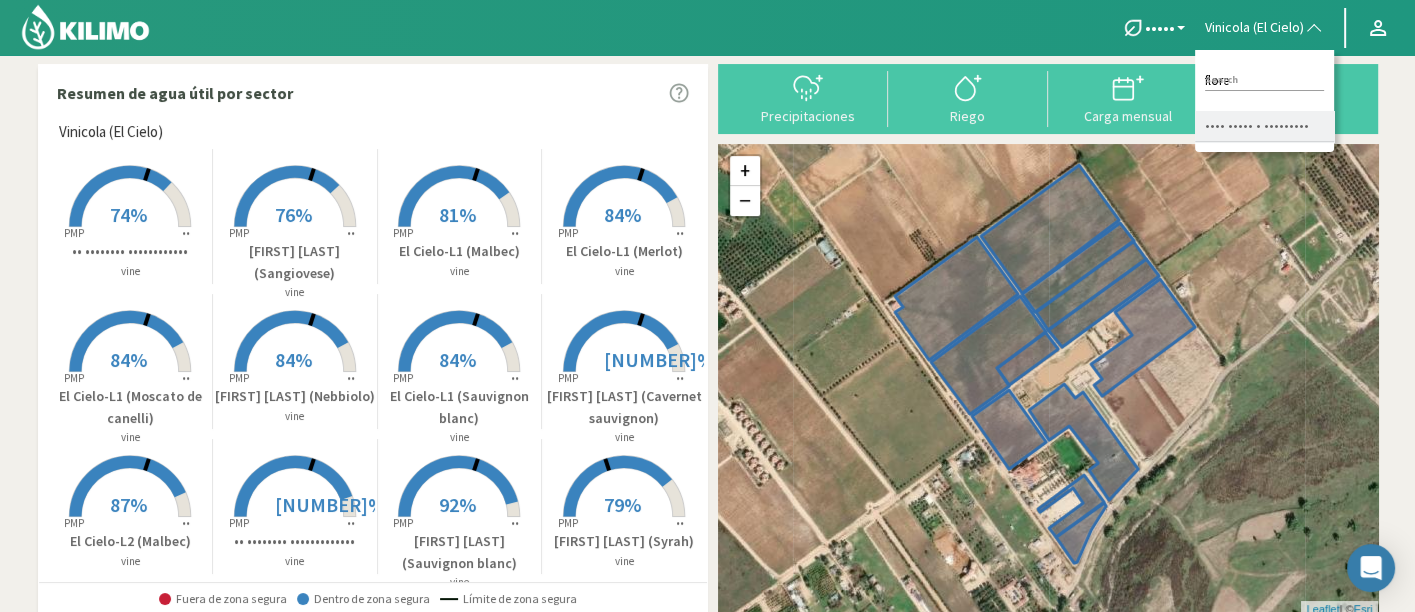 click on "•••• ••••• • •••••••••" at bounding box center (1264, 126) 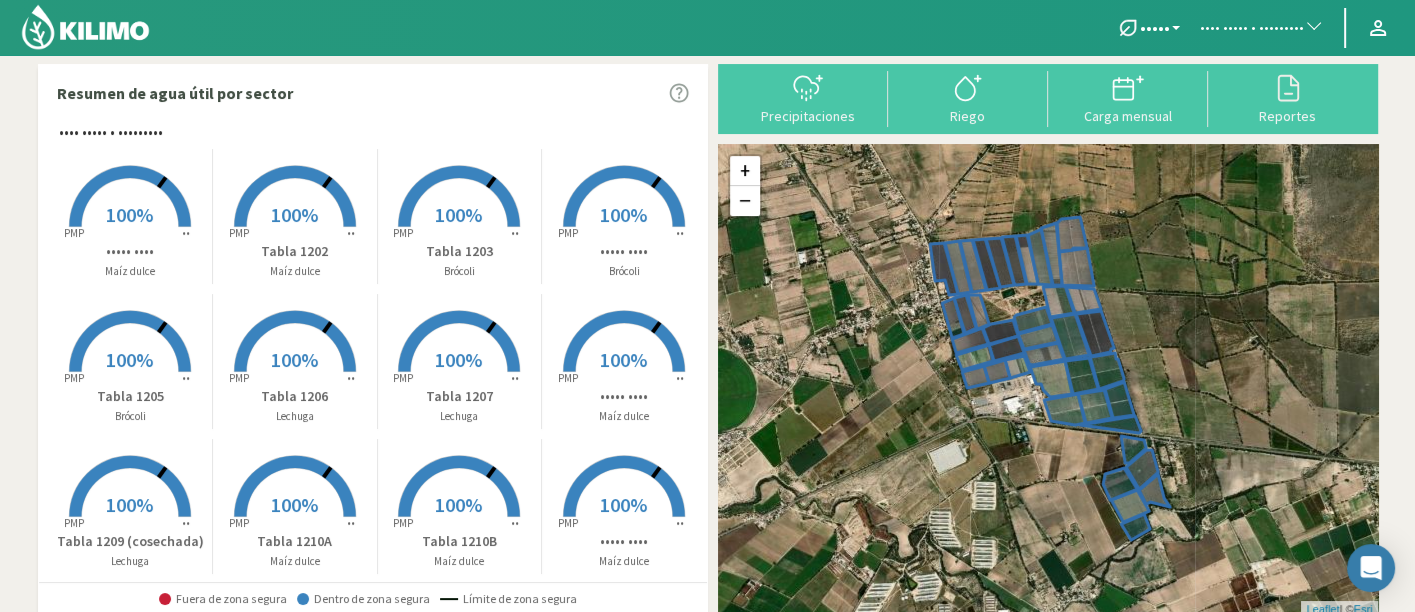 click at bounding box center [460, 196] 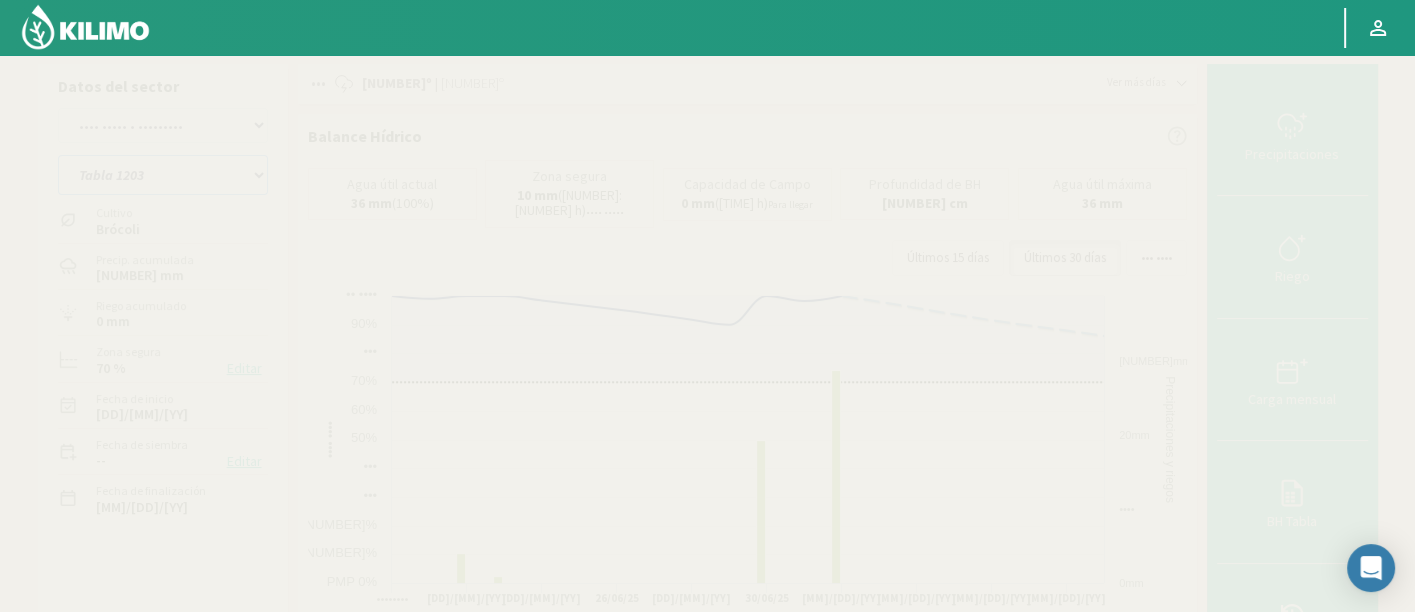 click on "Tabla 1201   Tabla 1202   Tabla 1203   Tabla 1204   Tabla 1205   Tabla 1206   Tabla 1207   Tabla 1208   Tabla 1209 (cosechada)   Tabla 1210A   Tabla 1210B   Tabla 1211   Tabla 1212 (cosechada)   Tabla 1213 (cosechada)   Tabla 1214   Tabla 1215   Tabla 1216 (cosechada)   Tabla 1218 (cosechada)   Tabla 1219   Tabla 1220   Tabla 1221   Tabla 1222   Tabla 1223   Tabla 1226   Tabla 1227   Tabla 1229   Tabla 1230   Tabla 1231   Tabla 1233   Tabla 1234   Tabla 1235   Tabla 1237   Tabla 1238   Tabla 1239 (cosechada)   Tabla 1240   Tabla 1251   Tabla 1252 (cosechada)   Tabla 1253 (cosechada)   Tabla 1254   Tabla 1255   Tabla 1256" at bounding box center [163, 175] 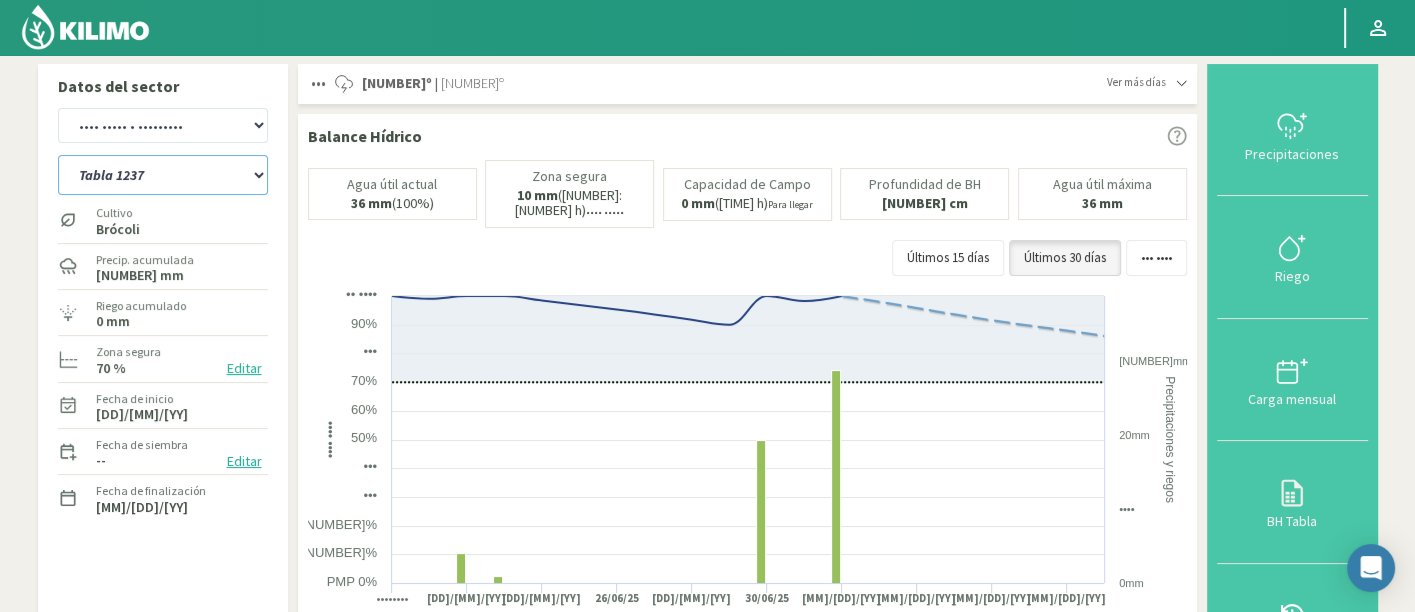click on "Tabla 1201   Tabla 1202   Tabla 1203   Tabla 1204   Tabla 1205   Tabla 1206   Tabla 1207   Tabla 1208   Tabla 1209 (cosechada)   Tabla 1210A   Tabla 1210B   Tabla 1211   Tabla 1212 (cosechada)   Tabla 1213 (cosechada)   Tabla 1214   Tabla 1215   Tabla 1216 (cosechada)   Tabla 1218 (cosechada)   Tabla 1219   Tabla 1220   Tabla 1221   Tabla 1222   Tabla 1223   Tabla 1226   Tabla 1227   Tabla 1229   Tabla 1230   Tabla 1231   Tabla 1233   Tabla 1234   Tabla 1235   Tabla 1237   Tabla 1238   Tabla 1239 (cosechada)   Tabla 1240   Tabla 1251   Tabla 1252 (cosechada)   Tabla 1253 (cosechada)   Tabla 1254   Tabla 1255   Tabla 1256" at bounding box center [163, 175] 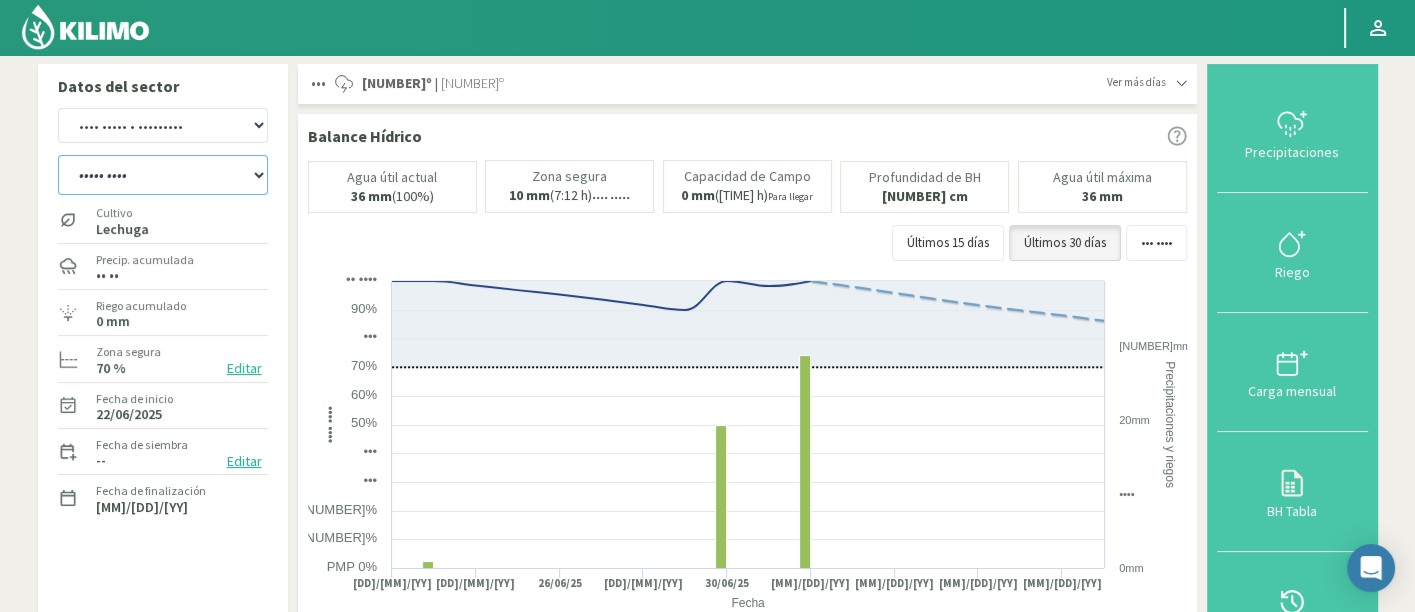 click on "Tabla 1201   Tabla 1202   Tabla 1203   Tabla 1204   Tabla 1205   Tabla 1206   Tabla 1207   Tabla 1208   Tabla 1209 (cosechada)   Tabla 1210A   Tabla 1210B   Tabla 1211   Tabla 1212 (cosechada)   Tabla 1213 (cosechada)   Tabla 1214   Tabla 1215   Tabla 1216 (cosechada)   Tabla 1218 (cosechada)   Tabla 1219   Tabla 1220   Tabla 1221   Tabla 1222   Tabla 1223   Tabla 1226   Tabla 1227   Tabla 1229   Tabla 1230   Tabla 1231   Tabla 1233   Tabla 1234   Tabla 1235   Tabla 1237   Tabla 1238   Tabla 1239 (cosechada)   Tabla 1240   Tabla 1251   Tabla 1252 (cosechada)   Tabla 1253 (cosechada)   Tabla 1254   Tabla 1255   Tabla 1256" at bounding box center (163, 175) 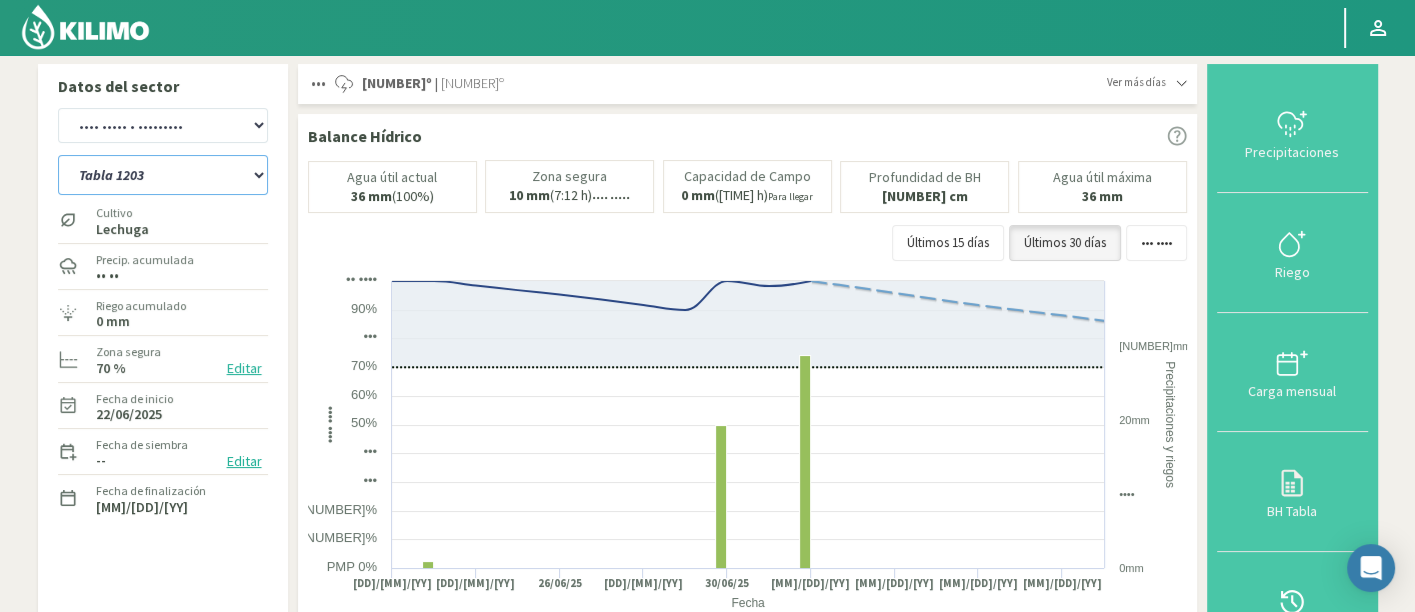 click on "Tabla 1201   Tabla 1202   Tabla 1203   Tabla 1204   Tabla 1205   Tabla 1206   Tabla 1207   Tabla 1208   Tabla 1209 (cosechada)   Tabla 1210A   Tabla 1210B   Tabla 1211   Tabla 1212 (cosechada)   Tabla 1213 (cosechada)   Tabla 1214   Tabla 1215   Tabla 1216 (cosechada)   Tabla 1218 (cosechada)   Tabla 1219   Tabla 1220   Tabla 1221   Tabla 1222   Tabla 1223   Tabla 1226   Tabla 1227   Tabla 1229   Tabla 1230   Tabla 1231   Tabla 1233   Tabla 1234   Tabla 1235   Tabla 1237   Tabla 1238   Tabla 1239 (cosechada)   Tabla 1240   Tabla 1251   Tabla 1252 (cosechada)   Tabla 1253 (cosechada)   Tabla 1254   Tabla 1255   Tabla 1256" at bounding box center [163, 175] 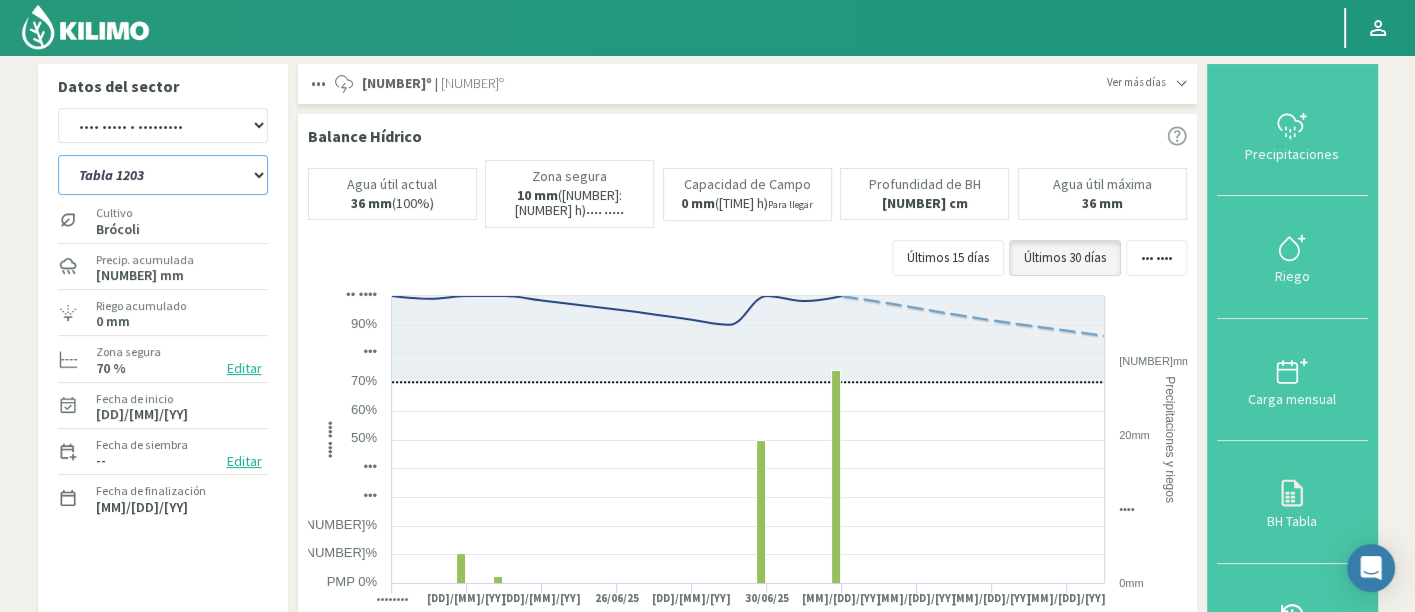 click on "Tabla 1201   Tabla 1202   Tabla 1203   Tabla 1204   Tabla 1205   Tabla 1206   Tabla 1207   Tabla 1208   Tabla 1209 (cosechada)   Tabla 1210A   Tabla 1210B   Tabla 1211   Tabla 1212 (cosechada)   Tabla 1213 (cosechada)   Tabla 1214   Tabla 1215   Tabla 1216 (cosechada)   Tabla 1218 (cosechada)   Tabla 1219   Tabla 1220   Tabla 1221   Tabla 1222   Tabla 1223   Tabla 1226   Tabla 1227   Tabla 1229   Tabla 1230   Tabla 1231   Tabla 1233   Tabla 1234   Tabla 1235   Tabla 1237   Tabla 1238   Tabla 1239 (cosechada)   Tabla 1240   Tabla 1251   Tabla 1252 (cosechada)   Tabla 1253 (cosechada)   Tabla 1254   Tabla 1255   Tabla 1256" at bounding box center (163, 175) 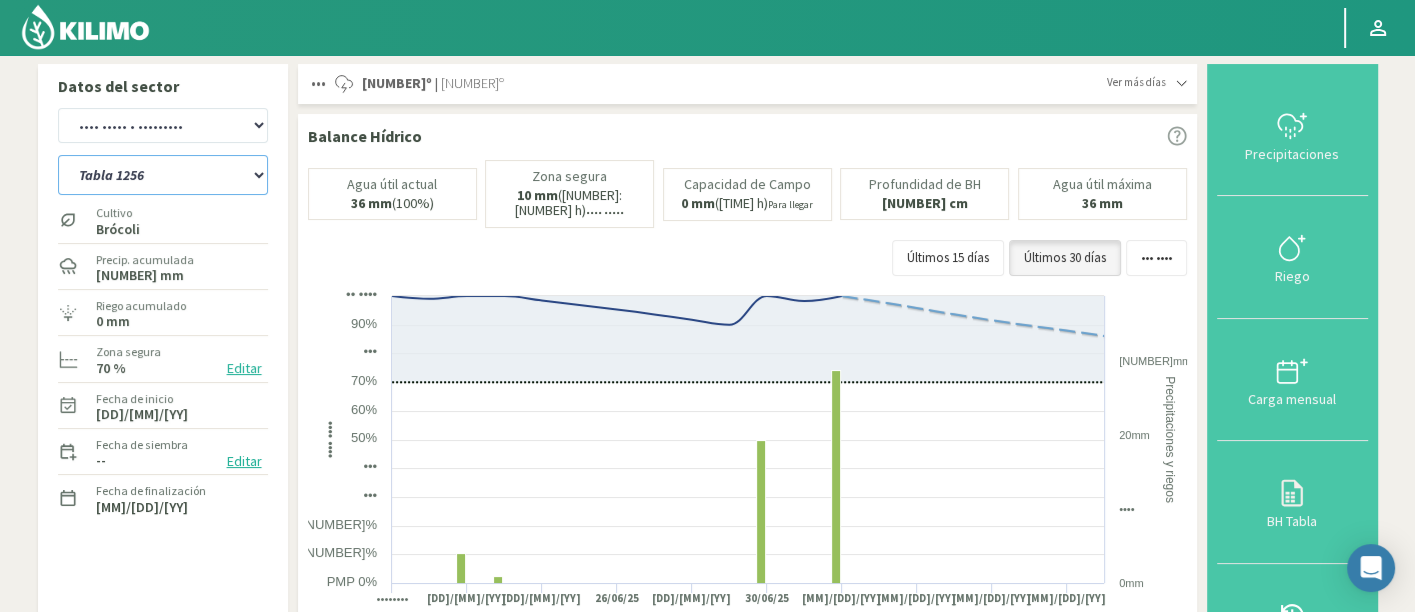 click on "Tabla 1201   Tabla 1202   Tabla 1203   Tabla 1204   Tabla 1205   Tabla 1206   Tabla 1207   Tabla 1208   Tabla 1209 (cosechada)   Tabla 1210A   Tabla 1210B   Tabla 1211   Tabla 1212 (cosechada)   Tabla 1213 (cosechada)   Tabla 1214   Tabla 1215   Tabla 1216 (cosechada)   Tabla 1218 (cosechada)   Tabla 1219   Tabla 1220   Tabla 1221   Tabla 1222   Tabla 1223   Tabla 1226   Tabla 1227   Tabla 1229   Tabla 1230   Tabla 1231   Tabla 1233   Tabla 1234   Tabla 1235   Tabla 1237   Tabla 1238   Tabla 1239 (cosechada)   Tabla 1240   Tabla 1251   Tabla 1252 (cosechada)   Tabla 1253 (cosechada)   Tabla 1254   Tabla 1255   Tabla 1256" at bounding box center [163, 175] 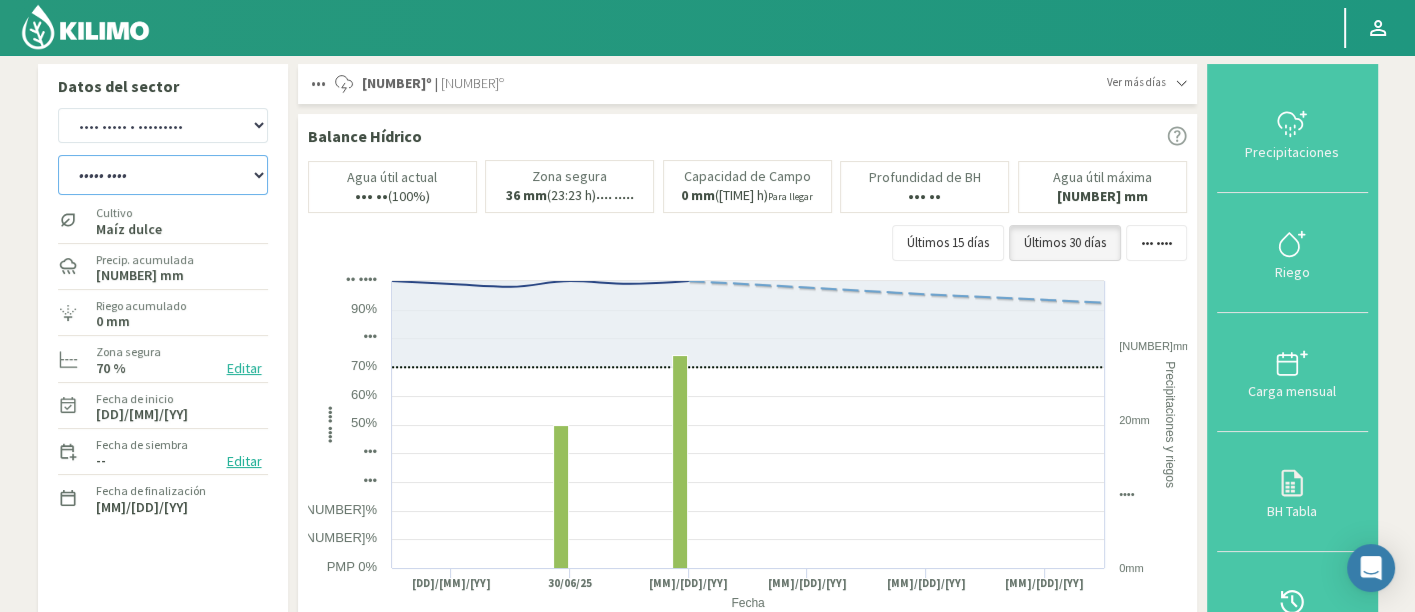 click on "Tabla 1201   Tabla 1202   Tabla 1203   Tabla 1204   Tabla 1205   Tabla 1206   Tabla 1207   Tabla 1208   Tabla 1209 (cosechada)   Tabla 1210A   Tabla 1210B   Tabla 1211   Tabla 1212 (cosechada)   Tabla 1213 (cosechada)   Tabla 1214   Tabla 1215   Tabla 1216 (cosechada)   Tabla 1218 (cosechada)   Tabla 1219   Tabla 1220   Tabla 1221   Tabla 1222   Tabla 1223   Tabla 1226   Tabla 1227   Tabla 1229   Tabla 1230   Tabla 1231   Tabla 1233   Tabla 1234   Tabla 1235   Tabla 1237   Tabla 1238   Tabla 1239 (cosechada)   Tabla 1240   Tabla 1251   Tabla 1252 (cosechada)   Tabla 1253 (cosechada)   Tabla 1254   Tabla 1255   Tabla 1256" at bounding box center (163, 175) 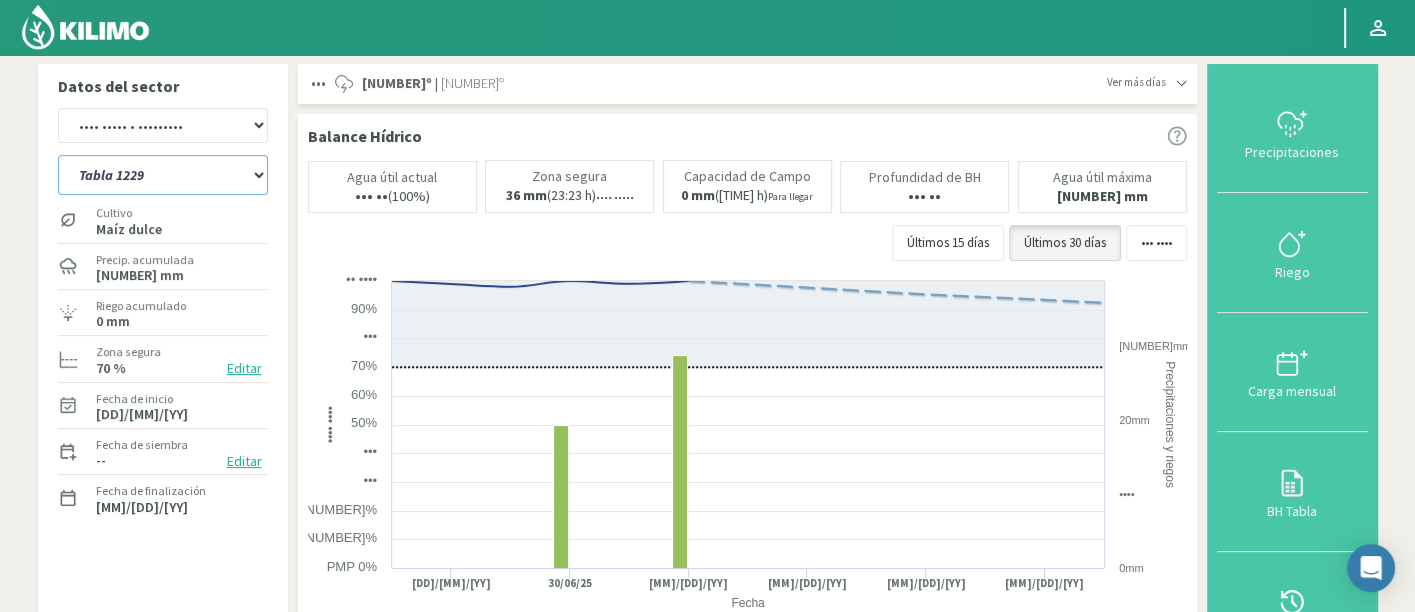 click on "Tabla 1201   Tabla 1202   Tabla 1203   Tabla 1204   Tabla 1205   Tabla 1206   Tabla 1207   Tabla 1208   Tabla 1209 (cosechada)   Tabla 1210A   Tabla 1210B   Tabla 1211   Tabla 1212 (cosechada)   Tabla 1213 (cosechada)   Tabla 1214   Tabla 1215   Tabla 1216 (cosechada)   Tabla 1218 (cosechada)   Tabla 1219   Tabla 1220   Tabla 1221   Tabla 1222   Tabla 1223   Tabla 1226   Tabla 1227   Tabla 1229   Tabla 1230   Tabla 1231   Tabla 1233   Tabla 1234   Tabla 1235   Tabla 1237   Tabla 1238   Tabla 1239 (cosechada)   Tabla 1240   Tabla 1251   Tabla 1252 (cosechada)   Tabla 1253 (cosechada)   Tabla 1254   Tabla 1255   Tabla 1256" at bounding box center (163, 175) 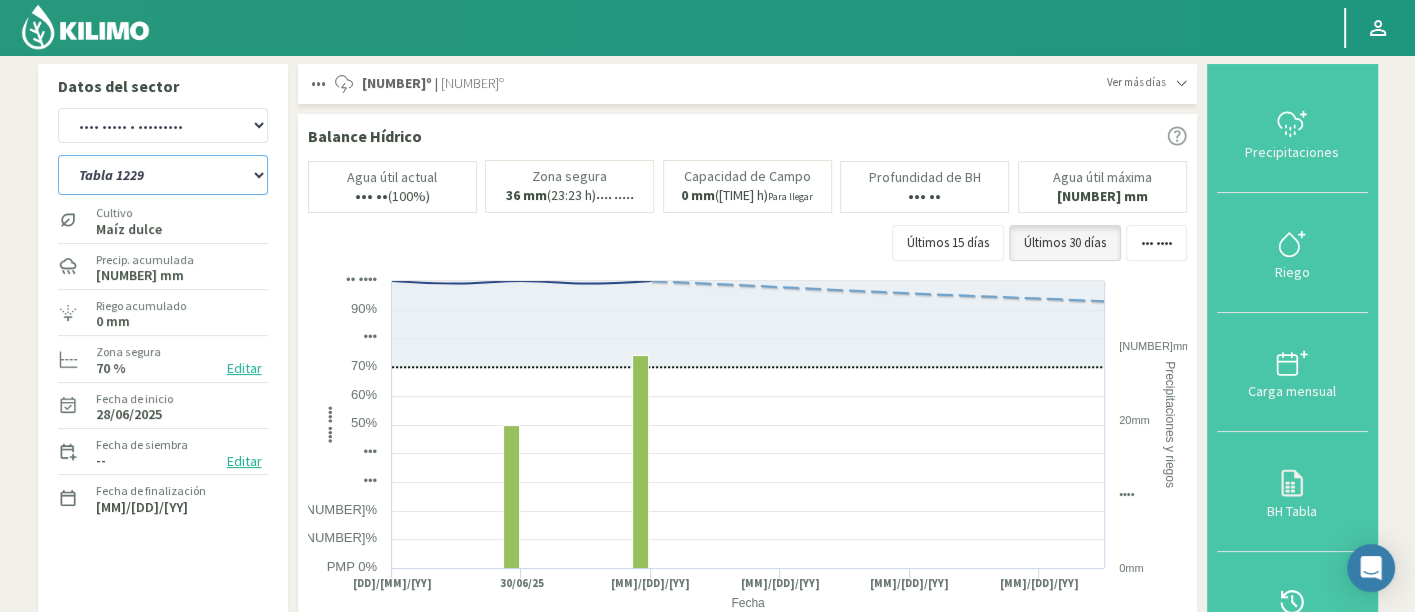 click on "Tabla 1201   Tabla 1202   Tabla 1203   Tabla 1204   Tabla 1205   Tabla 1206   Tabla 1207   Tabla 1208   Tabla 1209 (cosechada)   Tabla 1210A   Tabla 1210B   Tabla 1211   Tabla 1212 (cosechada)   Tabla 1213 (cosechada)   Tabla 1214   Tabla 1215   Tabla 1216 (cosechada)   Tabla 1218 (cosechada)   Tabla 1219   Tabla 1220   Tabla 1221   Tabla 1222   Tabla 1223   Tabla 1226   Tabla 1227   Tabla 1229   Tabla 1230   Tabla 1231   Tabla 1233   Tabla 1234   Tabla 1235   Tabla 1237   Tabla 1238   Tabla 1239 (cosechada)   Tabla 1240   Tabla 1251   Tabla 1252 (cosechada)   Tabla 1253 (cosechada)   Tabla 1254   Tabla 1255   Tabla 1256" at bounding box center (163, 175) 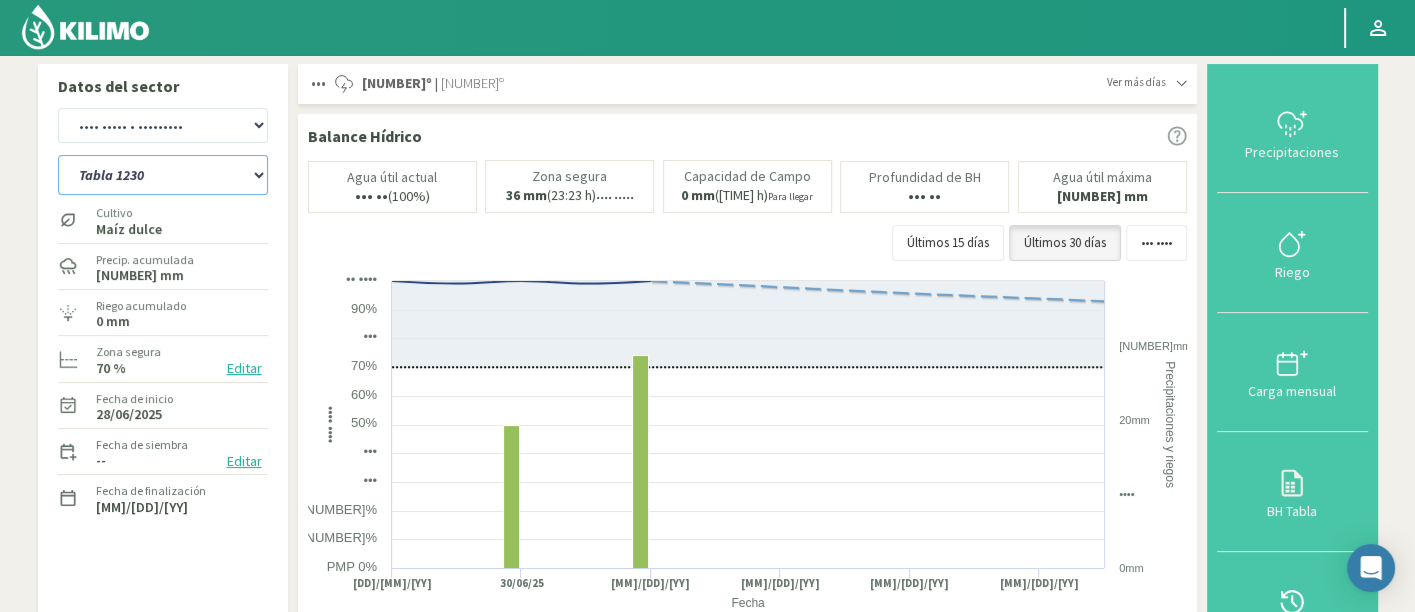 click on "Tabla 1201   Tabla 1202   Tabla 1203   Tabla 1204   Tabla 1205   Tabla 1206   Tabla 1207   Tabla 1208   Tabla 1209 (cosechada)   Tabla 1210A   Tabla 1210B   Tabla 1211   Tabla 1212 (cosechada)   Tabla 1213 (cosechada)   Tabla 1214   Tabla 1215   Tabla 1216 (cosechada)   Tabla 1218 (cosechada)   Tabla 1219   Tabla 1220   Tabla 1221   Tabla 1222   Tabla 1223   Tabla 1226   Tabla 1227   Tabla 1229   Tabla 1230   Tabla 1231   Tabla 1233   Tabla 1234   Tabla 1235   Tabla 1237   Tabla 1238   Tabla 1239 (cosechada)   Tabla 1240   Tabla 1251   Tabla 1252 (cosechada)   Tabla 1253 (cosechada)   Tabla 1254   Tabla 1255   Tabla 1256" at bounding box center [163, 175] 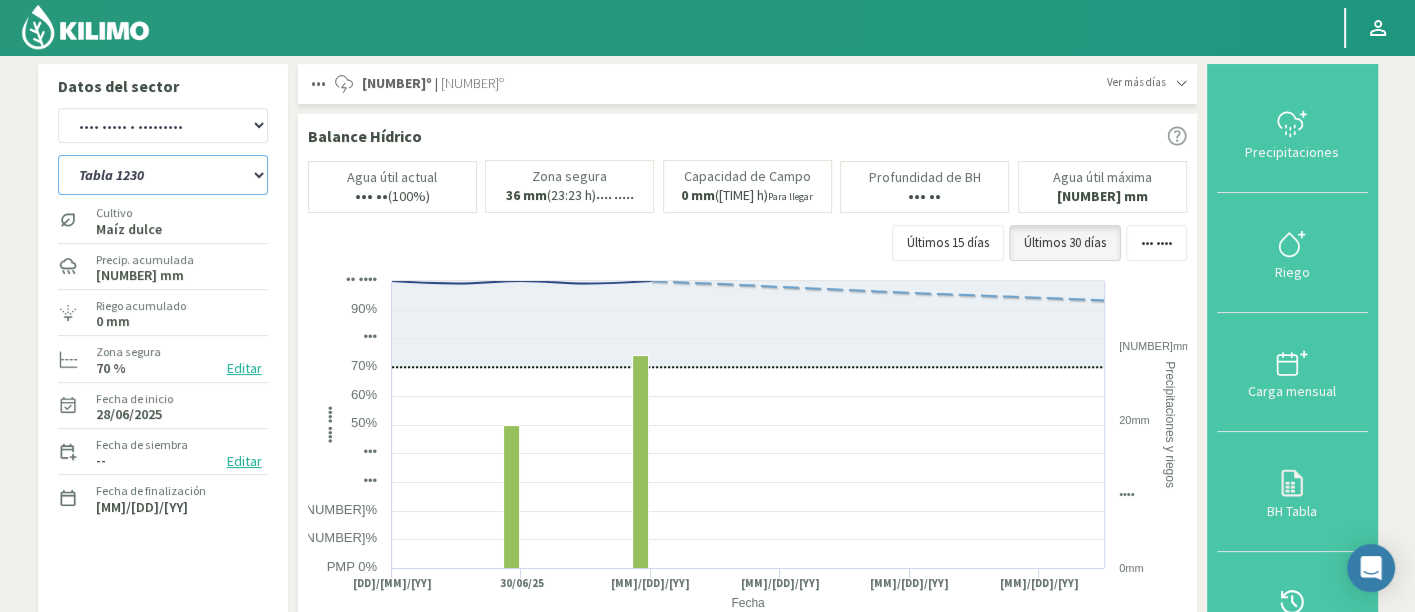 click on "Tabla 1201   Tabla 1202   Tabla 1203   Tabla 1204   Tabla 1205   Tabla 1206   Tabla 1207   Tabla 1208   Tabla 1209 (cosechada)   Tabla 1210A   Tabla 1210B   Tabla 1211   Tabla 1212 (cosechada)   Tabla 1213 (cosechada)   Tabla 1214   Tabla 1215   Tabla 1216 (cosechada)   Tabla 1218 (cosechada)   Tabla 1219   Tabla 1220   Tabla 1221   Tabla 1222   Tabla 1223   Tabla 1226   Tabla 1227   Tabla 1229   Tabla 1230   Tabla 1231   Tabla 1233   Tabla 1234   Tabla 1235   Tabla 1237   Tabla 1238   Tabla 1239 (cosechada)   Tabla 1240   Tabla 1251   Tabla 1252 (cosechada)   Tabla 1253 (cosechada)   Tabla 1254   Tabla 1255   Tabla 1256" at bounding box center (163, 175) 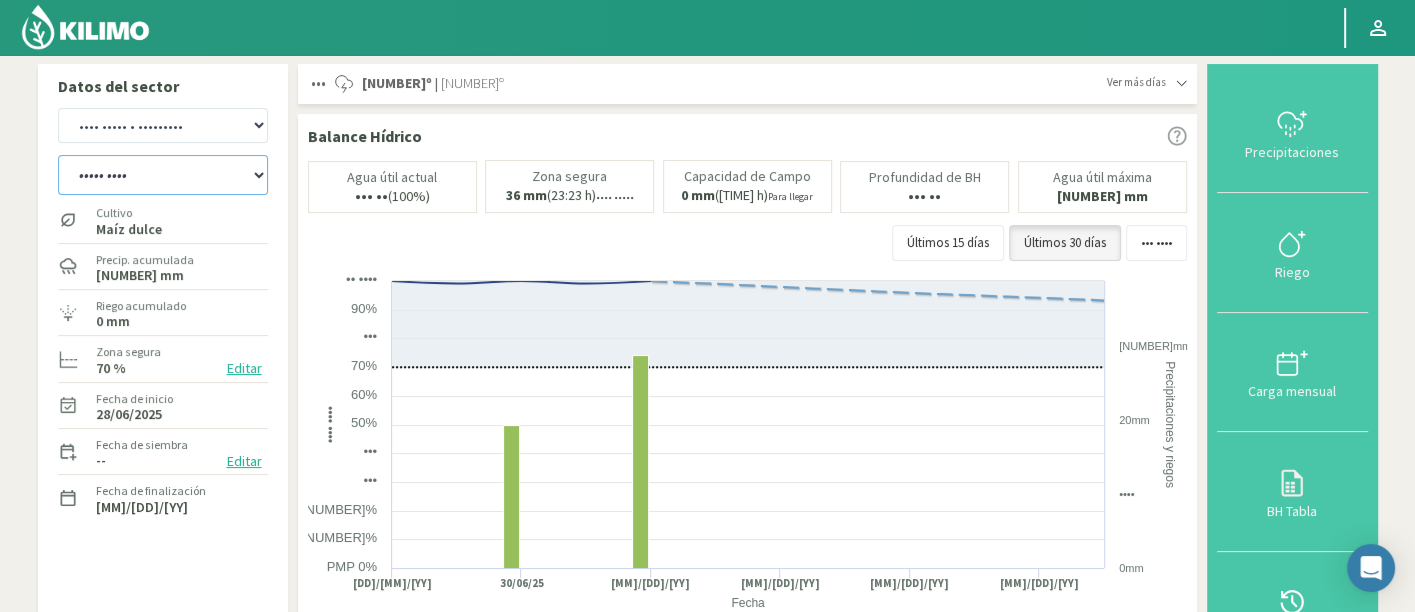 click on "Tabla 1201   Tabla 1202   Tabla 1203   Tabla 1204   Tabla 1205   Tabla 1206   Tabla 1207   Tabla 1208   Tabla 1209 (cosechada)   Tabla 1210A   Tabla 1210B   Tabla 1211   Tabla 1212 (cosechada)   Tabla 1213 (cosechada)   Tabla 1214   Tabla 1215   Tabla 1216 (cosechada)   Tabla 1218 (cosechada)   Tabla 1219   Tabla 1220   Tabla 1221   Tabla 1222   Tabla 1223   Tabla 1226   Tabla 1227   Tabla 1229   Tabla 1230   Tabla 1231   Tabla 1233   Tabla 1234   Tabla 1235   Tabla 1237   Tabla 1238   Tabla 1239 (cosechada)   Tabla 1240   Tabla 1251   Tabla 1252 (cosechada)   Tabla 1253 (cosechada)   Tabla 1254   Tabla 1255   Tabla 1256" at bounding box center (163, 175) 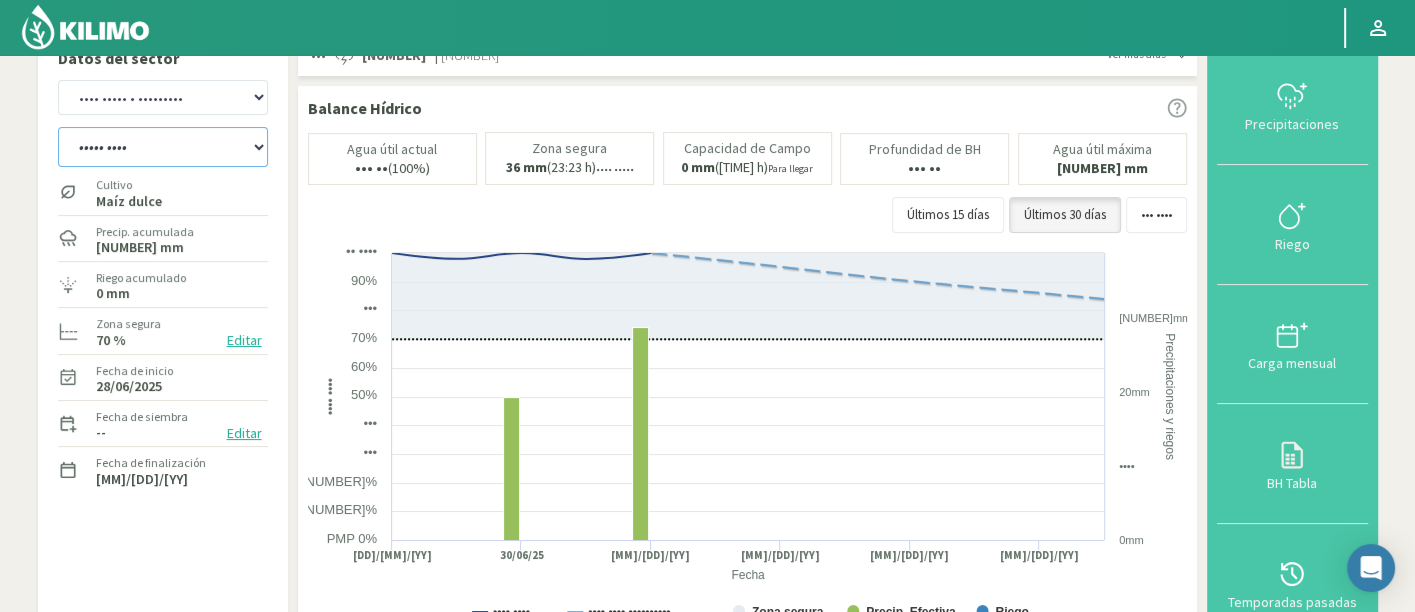 scroll, scrollTop: 0, scrollLeft: 0, axis: both 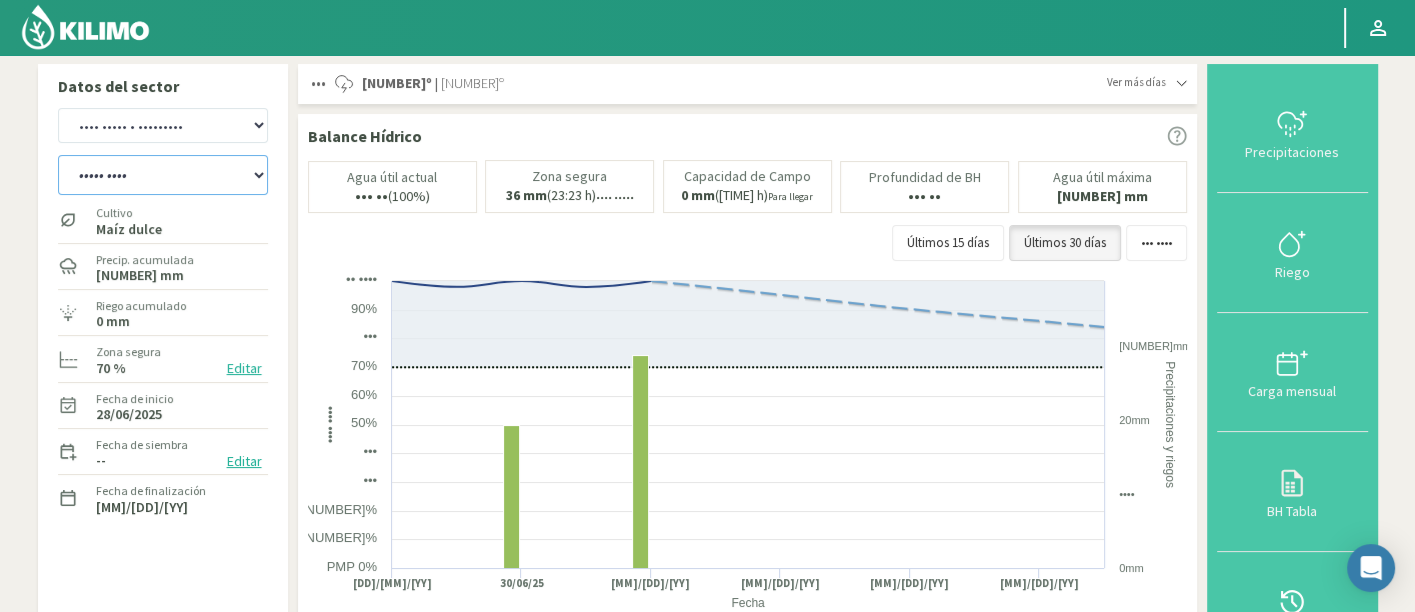 click on "Tabla 1201   Tabla 1202   Tabla 1203   Tabla 1204   Tabla 1205   Tabla 1206   Tabla 1207   Tabla 1208   Tabla 1209 (cosechada)   Tabla 1210A   Tabla 1210B   Tabla 1211   Tabla 1212 (cosechada)   Tabla 1213 (cosechada)   Tabla 1214   Tabla 1215   Tabla 1216 (cosechada)   Tabla 1218 (cosechada)   Tabla 1219   Tabla 1220   Tabla 1221   Tabla 1222   Tabla 1223   Tabla 1226   Tabla 1227   Tabla 1229   Tabla 1230   Tabla 1231   Tabla 1233   Tabla 1234   Tabla 1235   Tabla 1237   Tabla 1238   Tabla 1239 (cosechada)   Tabla 1240   Tabla 1251   Tabla 1252 (cosechada)   Tabla 1253 (cosechada)   Tabla 1254   Tabla 1255   Tabla 1256" at bounding box center (163, 175) 